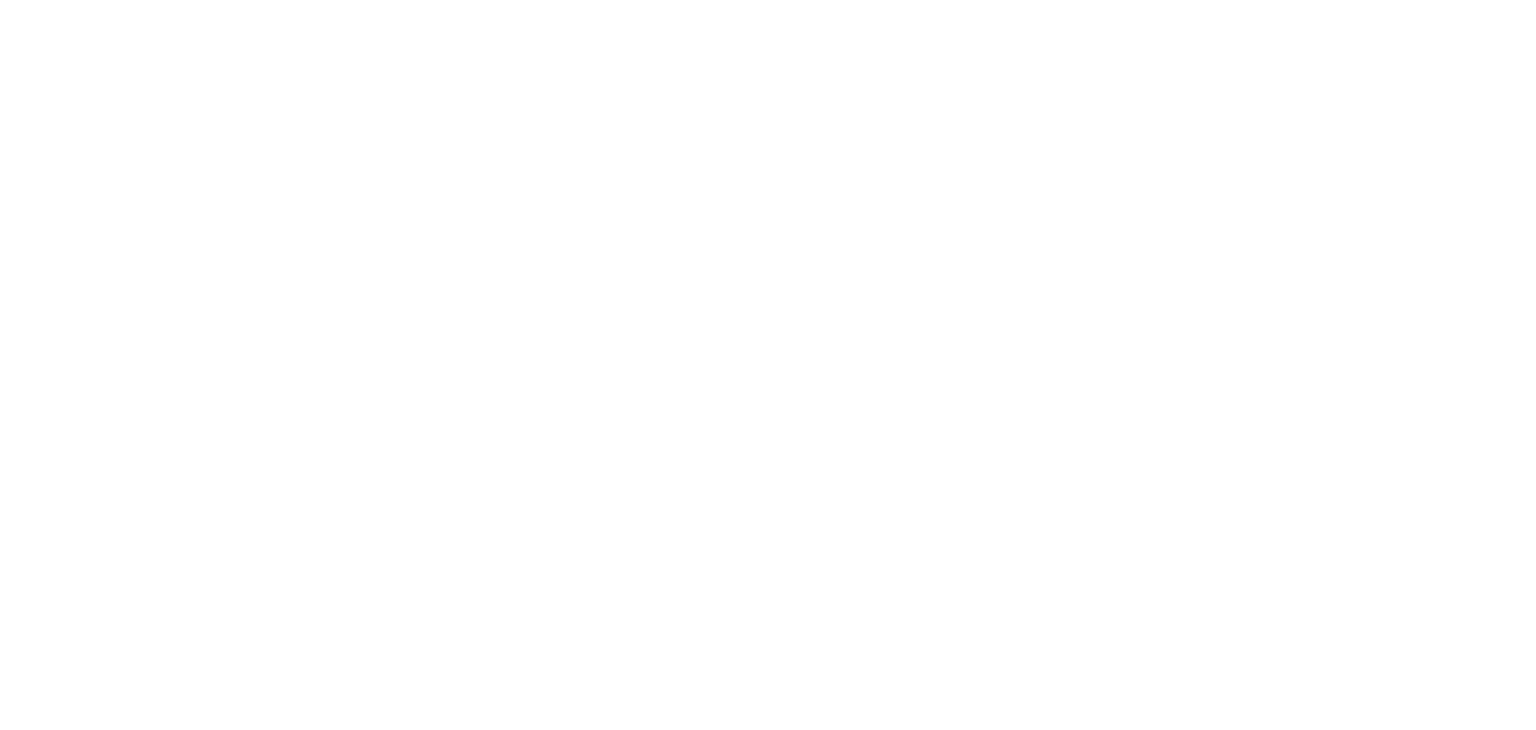 scroll, scrollTop: 0, scrollLeft: 0, axis: both 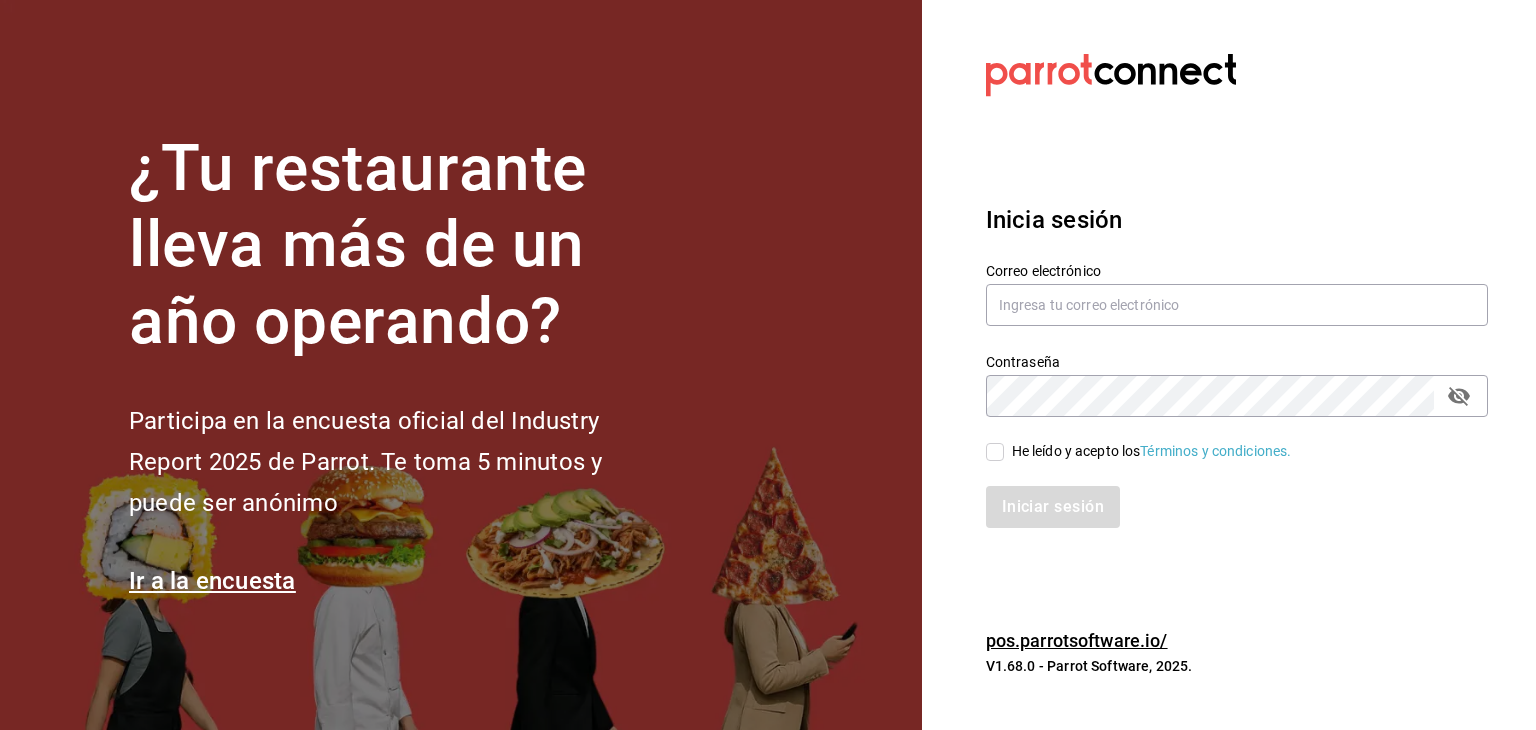 click on "Correo electrónico" at bounding box center [1237, 295] 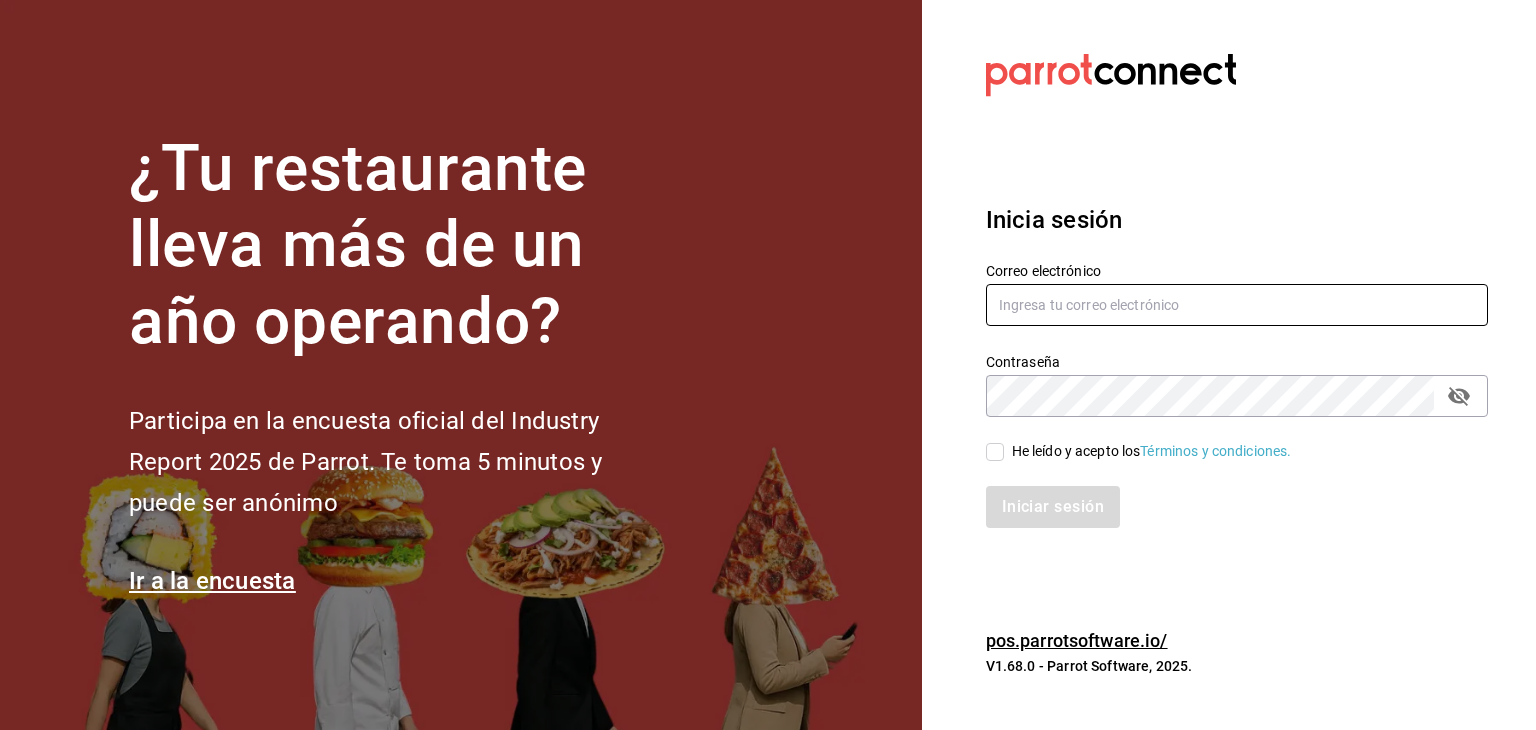 click at bounding box center (1237, 305) 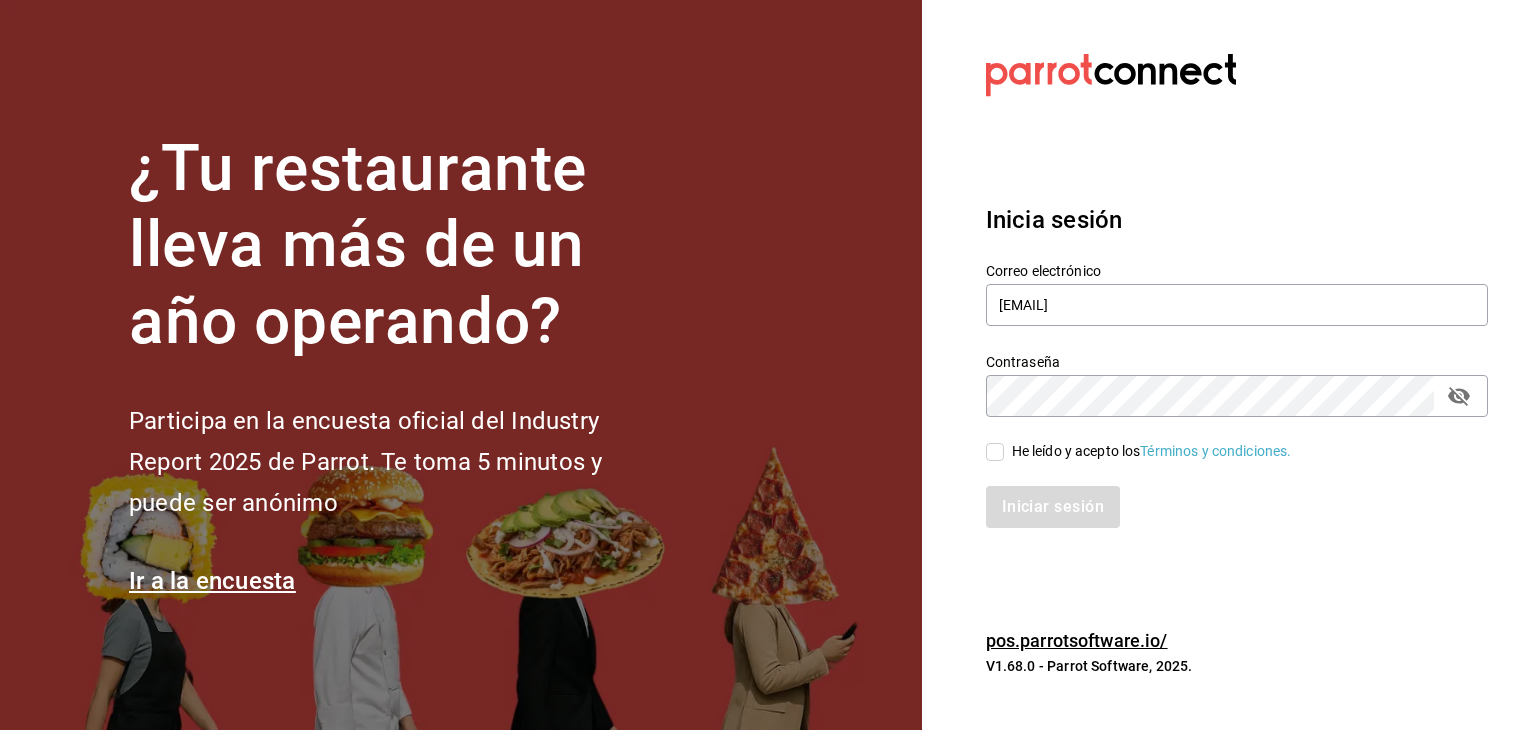 drag, startPoint x: 997, startPoint y: 450, endPoint x: 1044, endPoint y: 531, distance: 93.64828 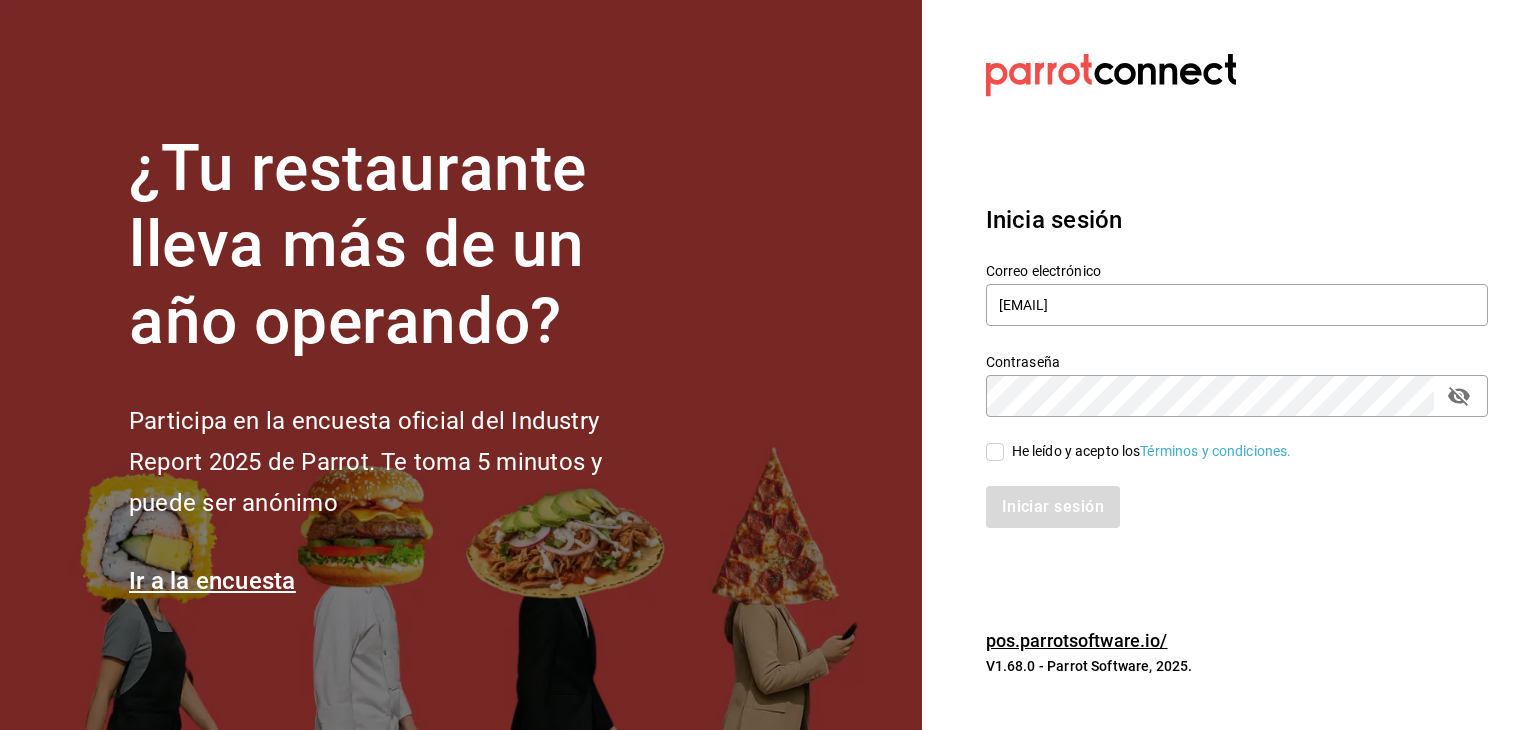 checkbox on "true" 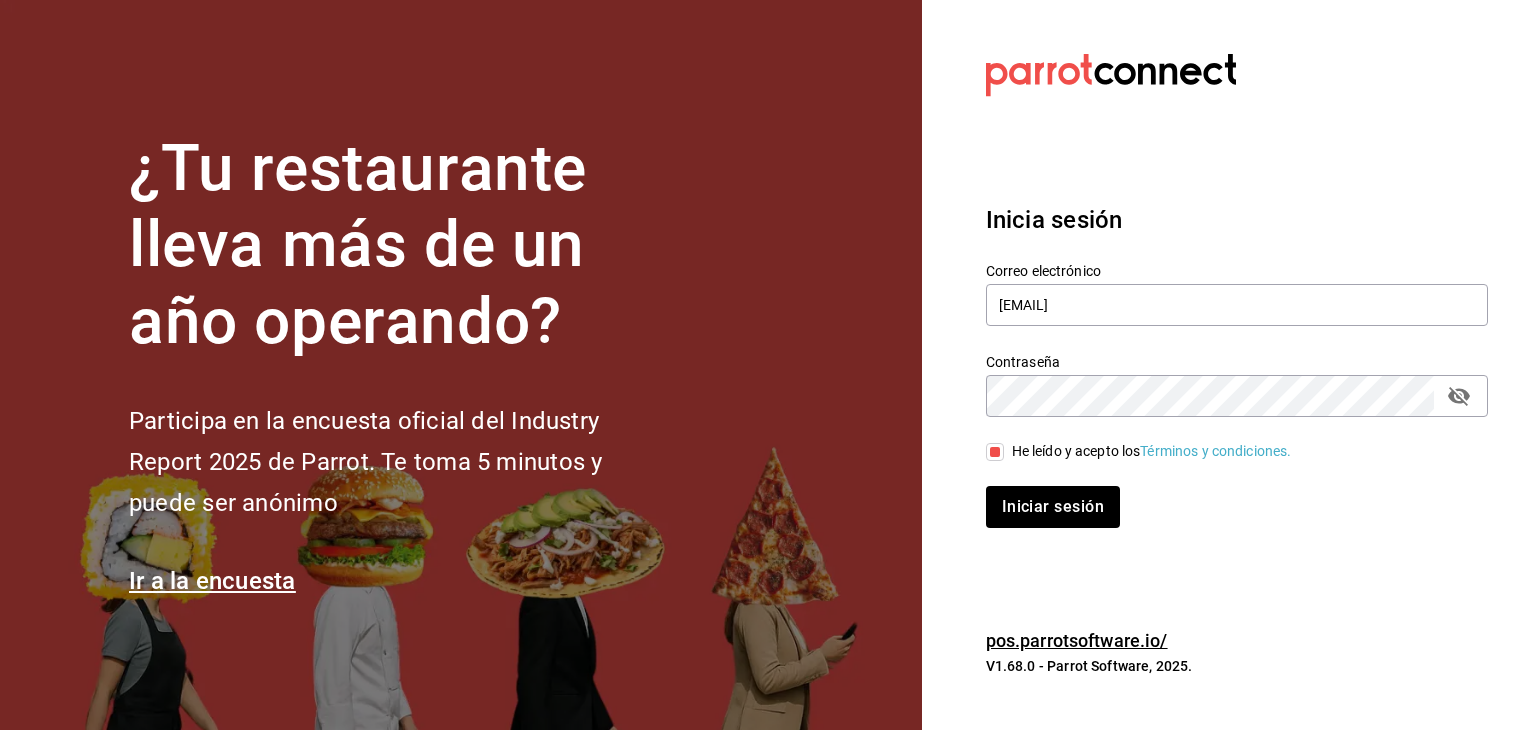 click on "Inicia sesión Correo electrónico danielbarragan94@gmail.com Contraseña Contraseña He leído y acepto los  Términos y condiciones. Iniciar sesión" at bounding box center (1237, 365) 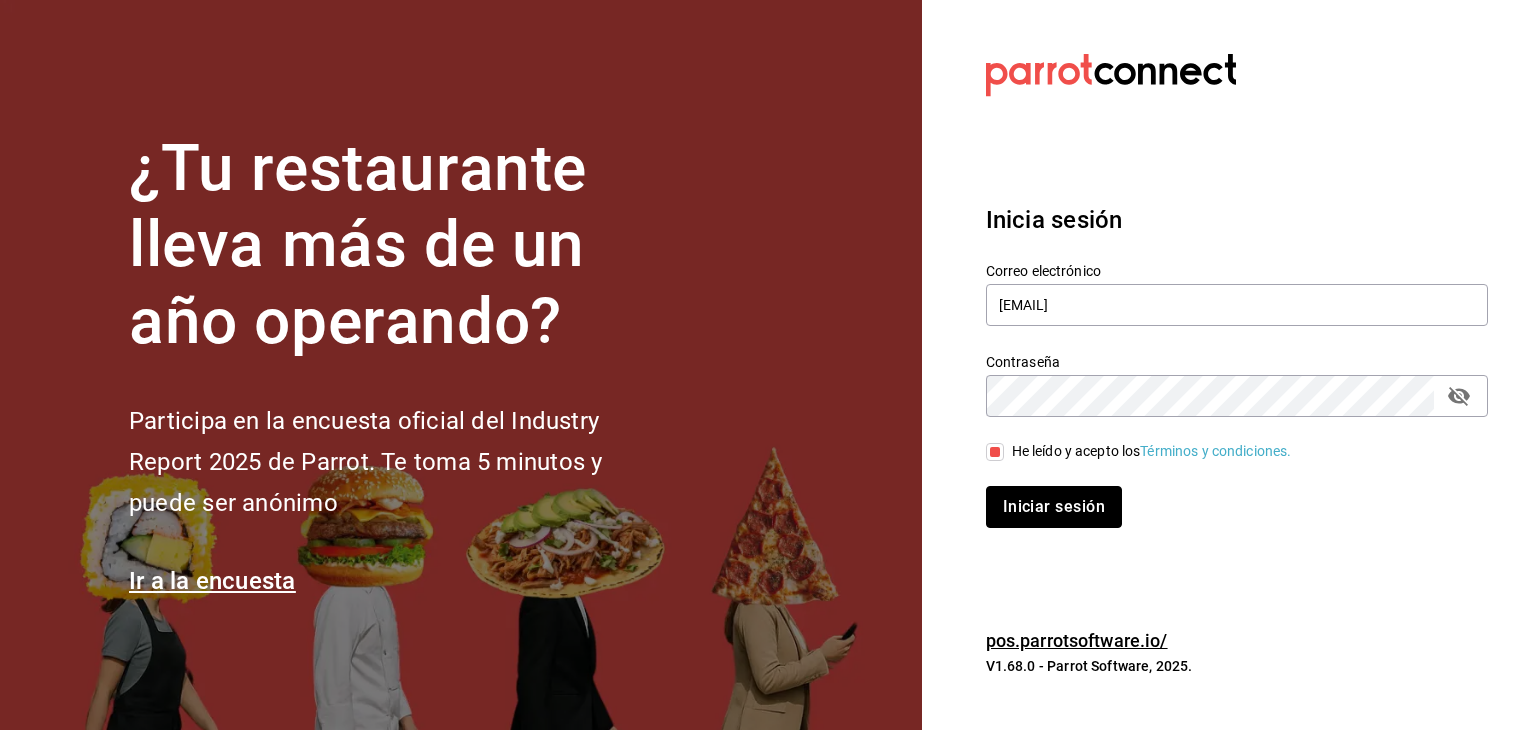 click on "Iniciar sesión" at bounding box center (1054, 507) 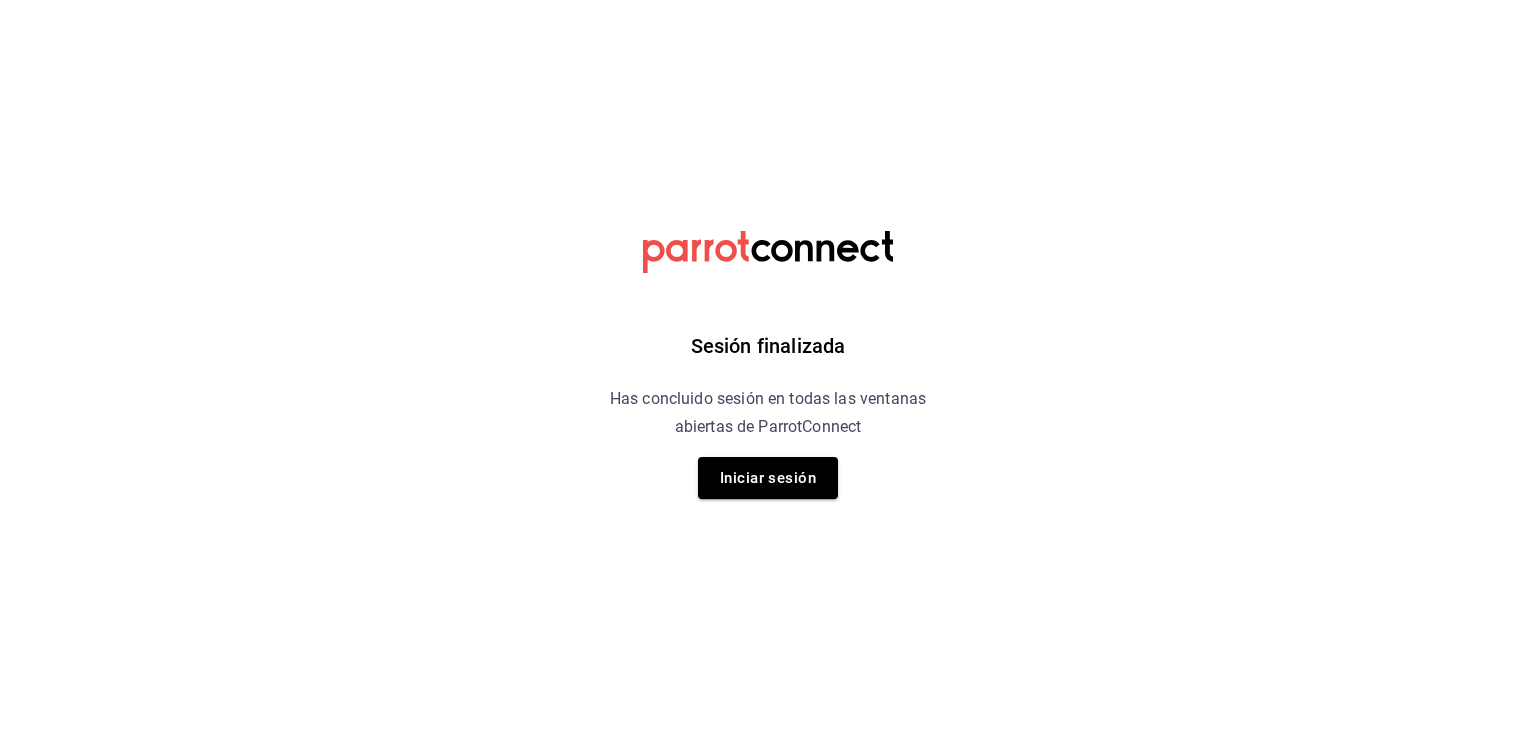 scroll, scrollTop: 0, scrollLeft: 0, axis: both 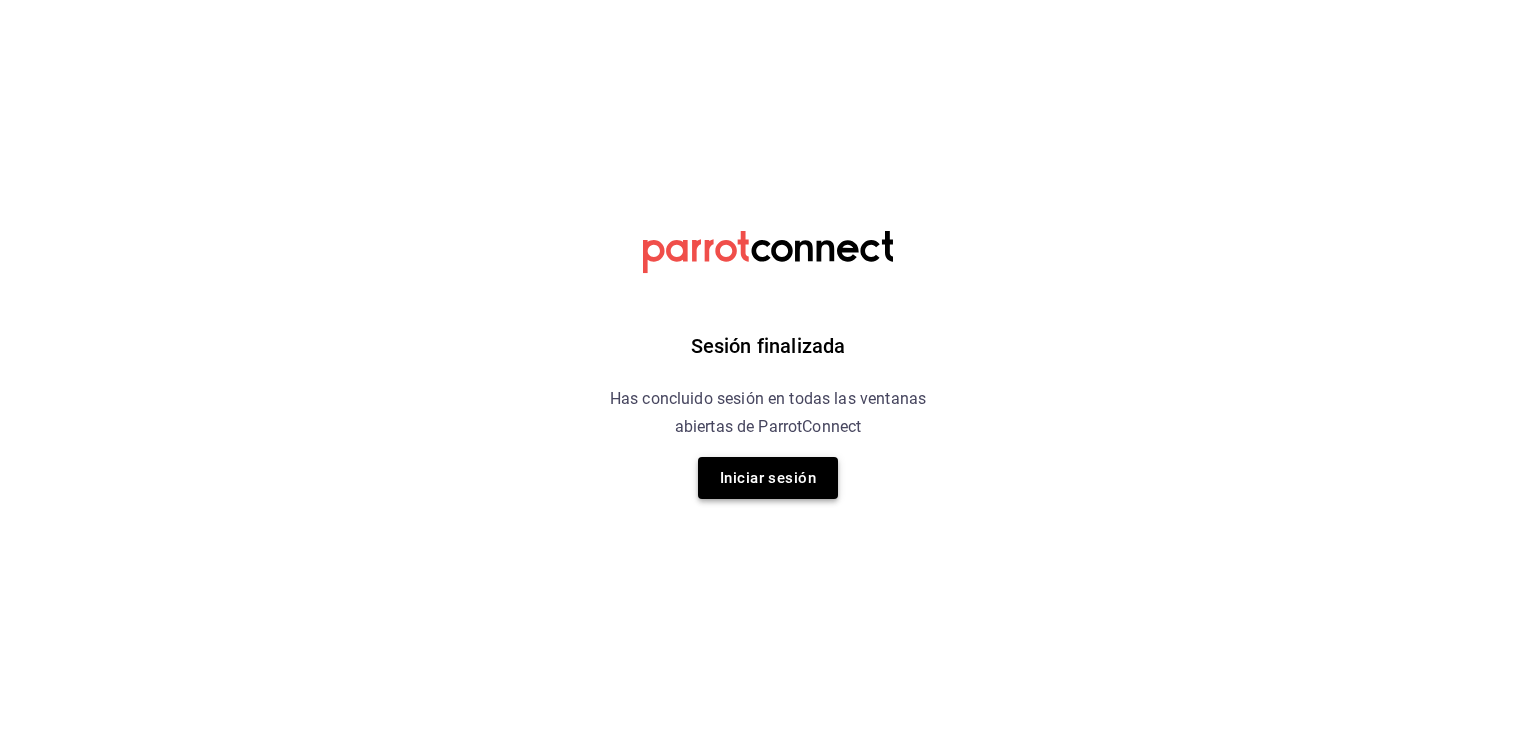 click on "Iniciar sesión" at bounding box center [768, 478] 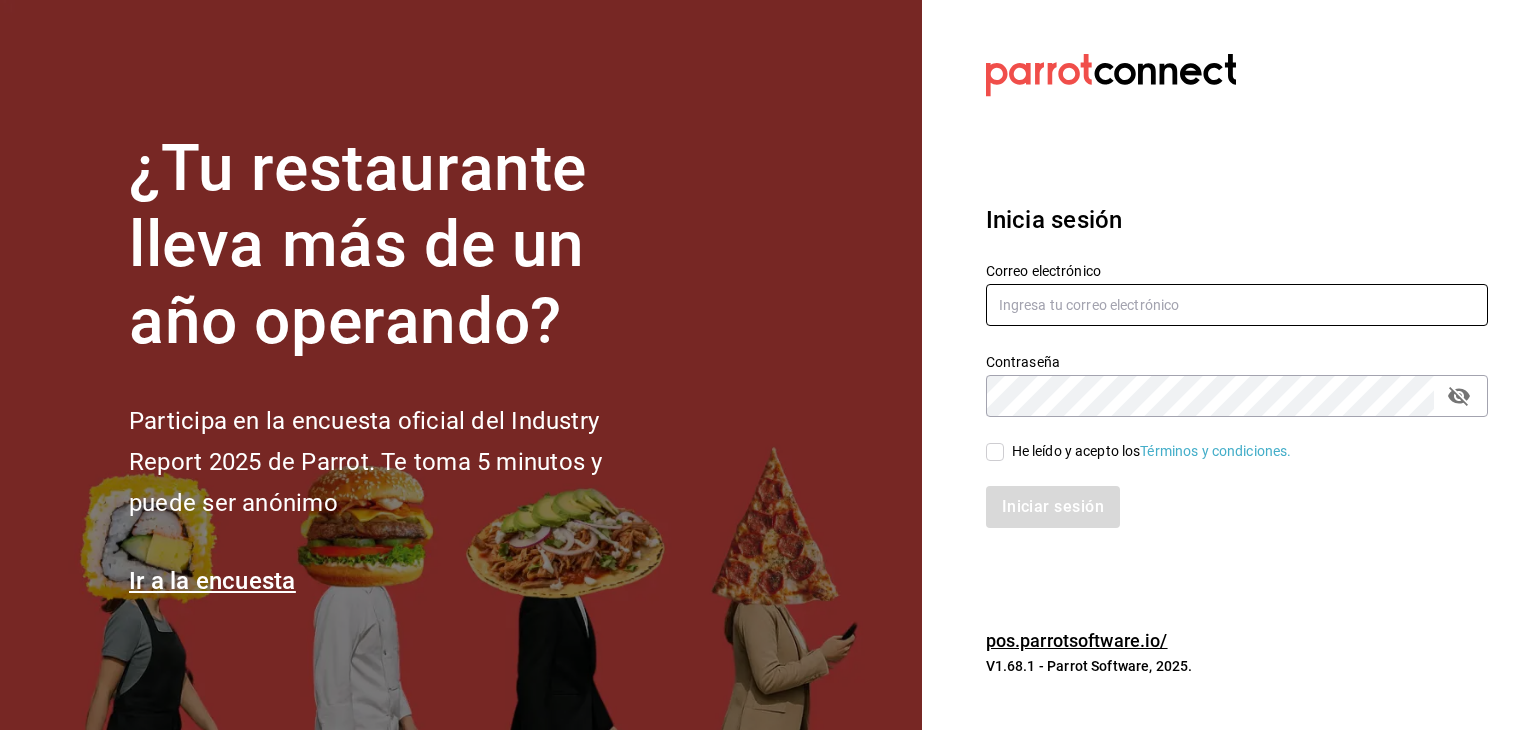 click at bounding box center [1237, 305] 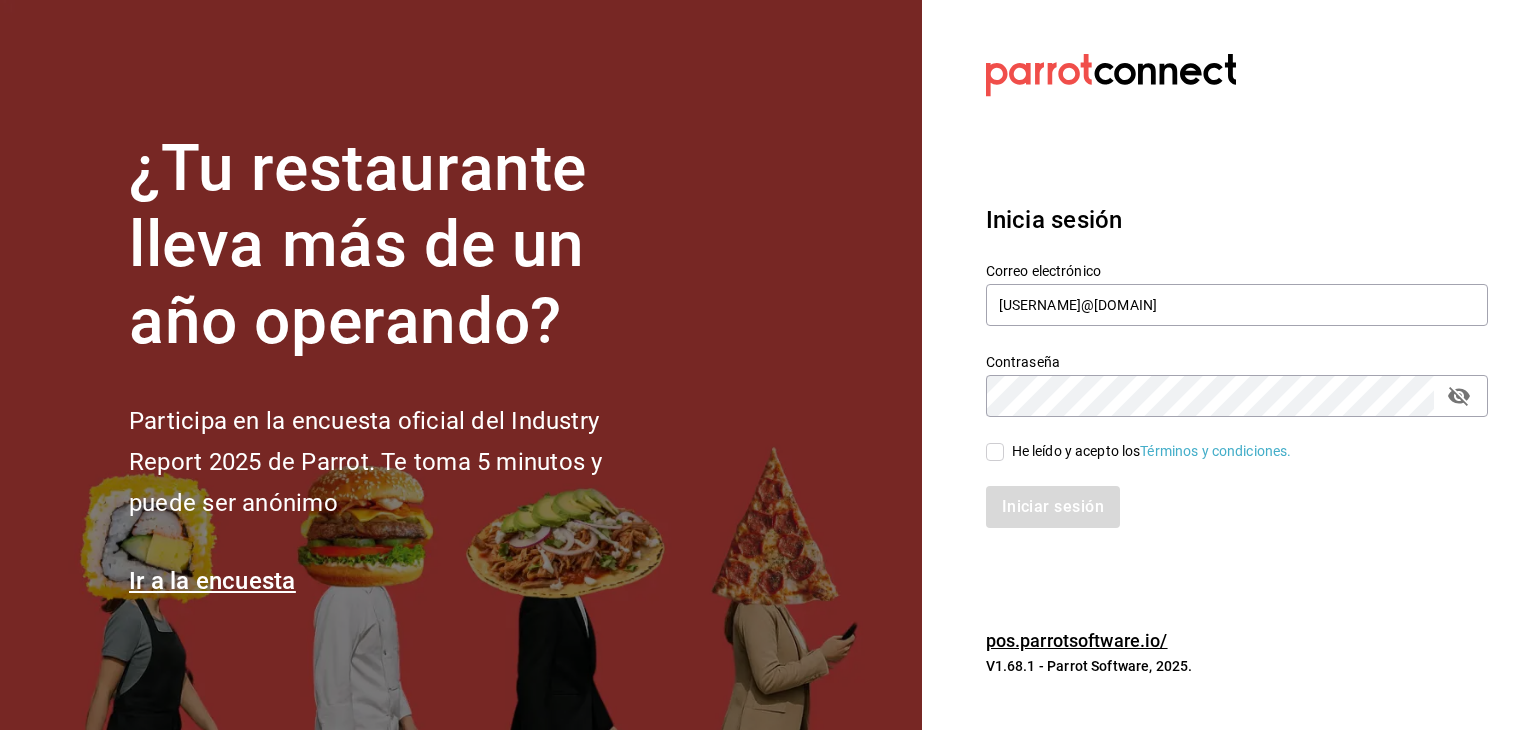 click on "He leído y acepto los  Términos y condiciones." at bounding box center [995, 452] 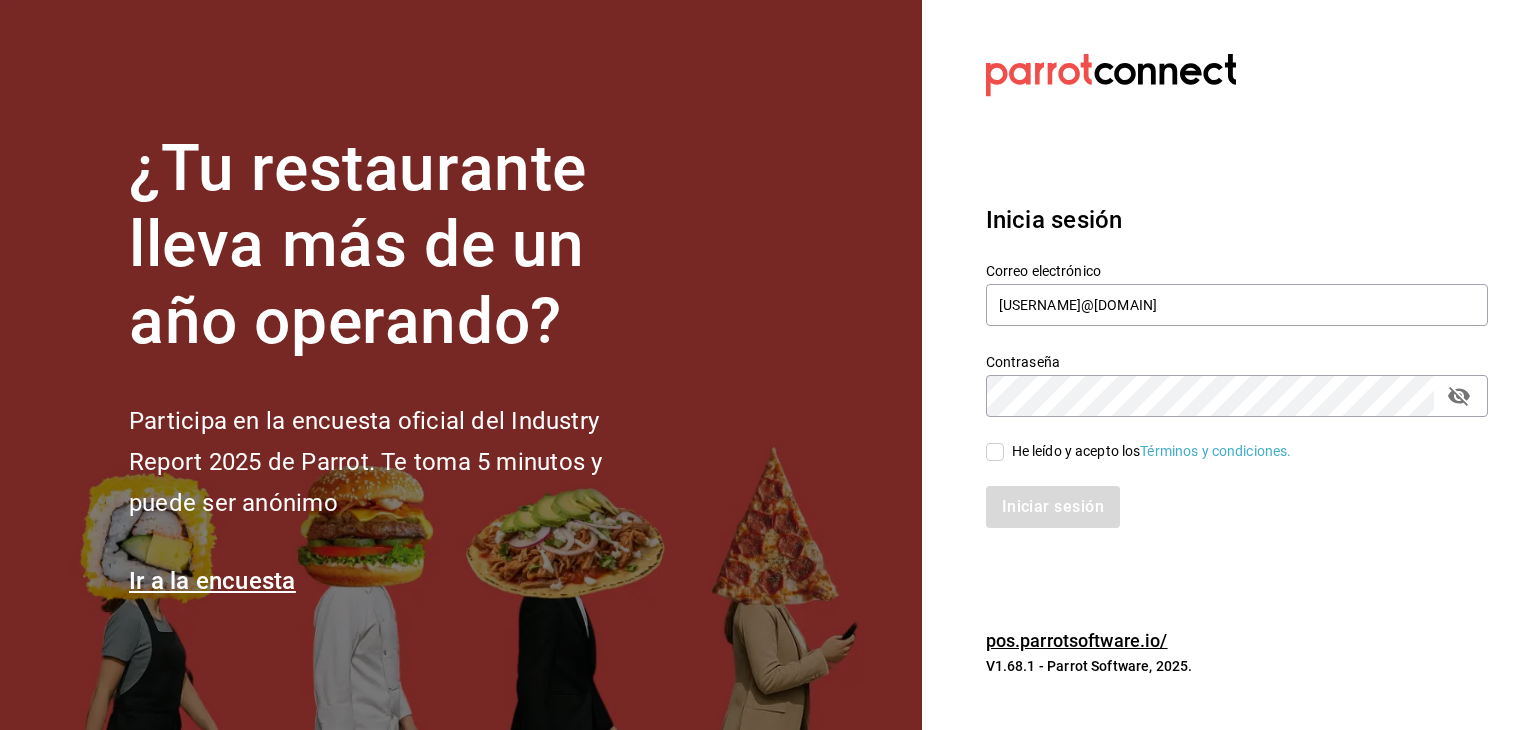 checkbox on "true" 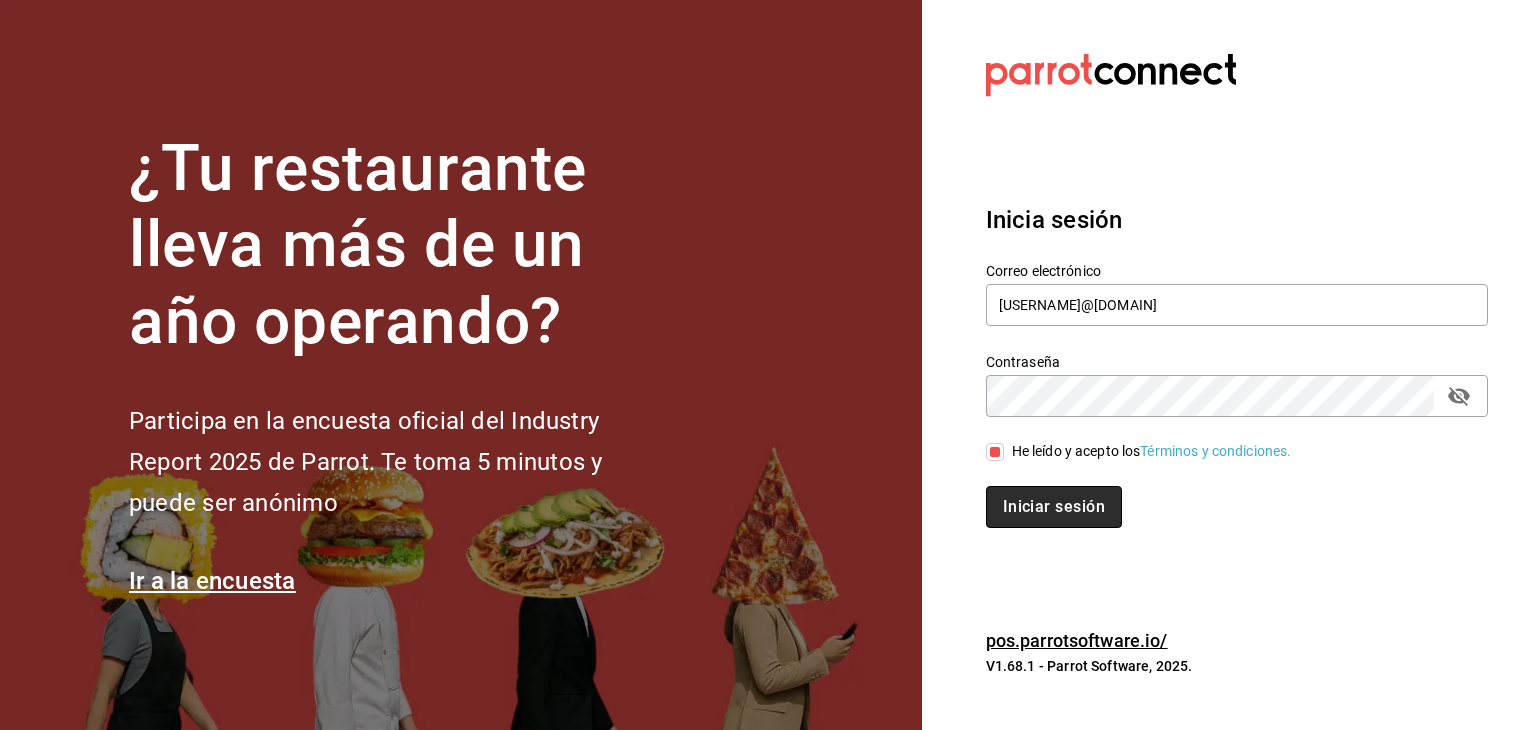 click on "Iniciar sesión" at bounding box center (1054, 507) 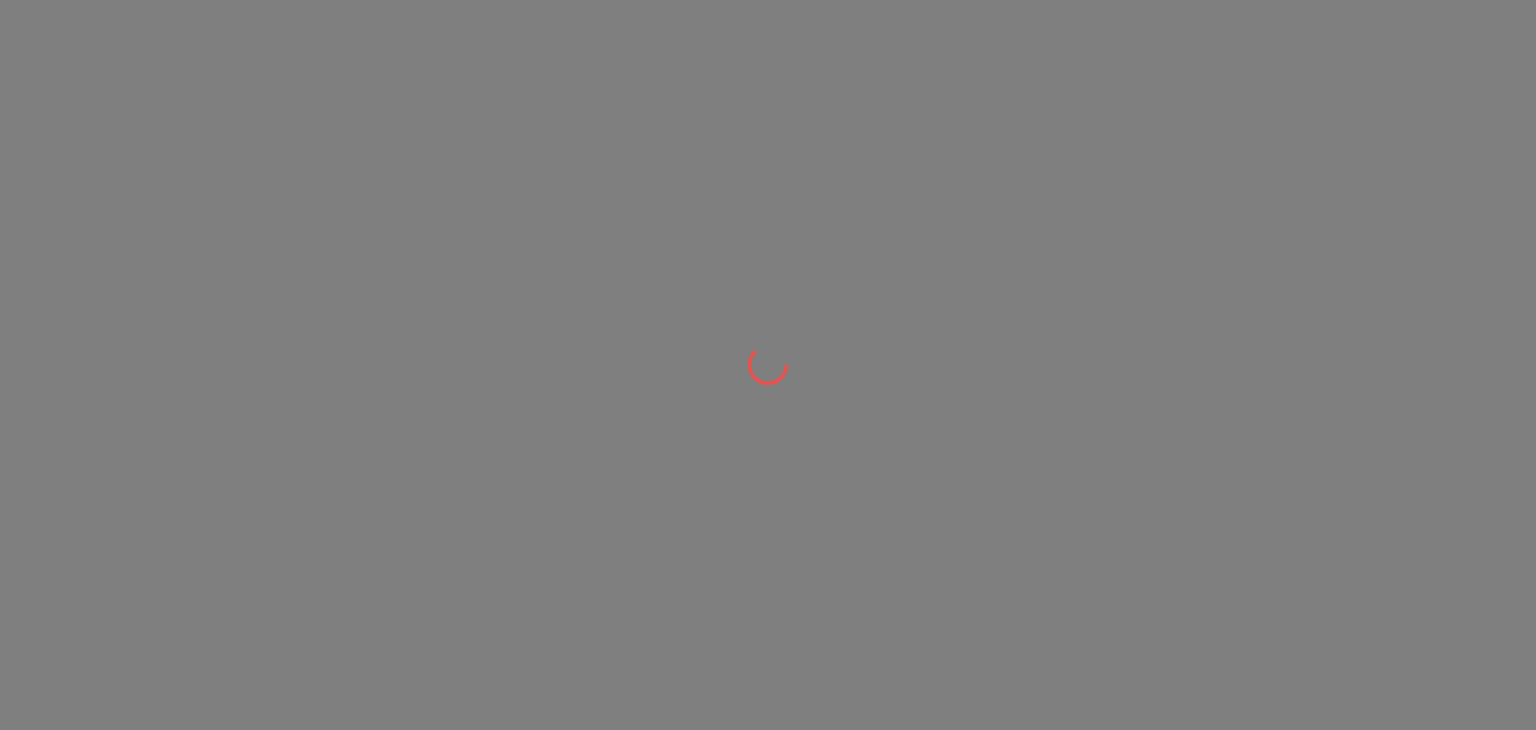 scroll, scrollTop: 0, scrollLeft: 0, axis: both 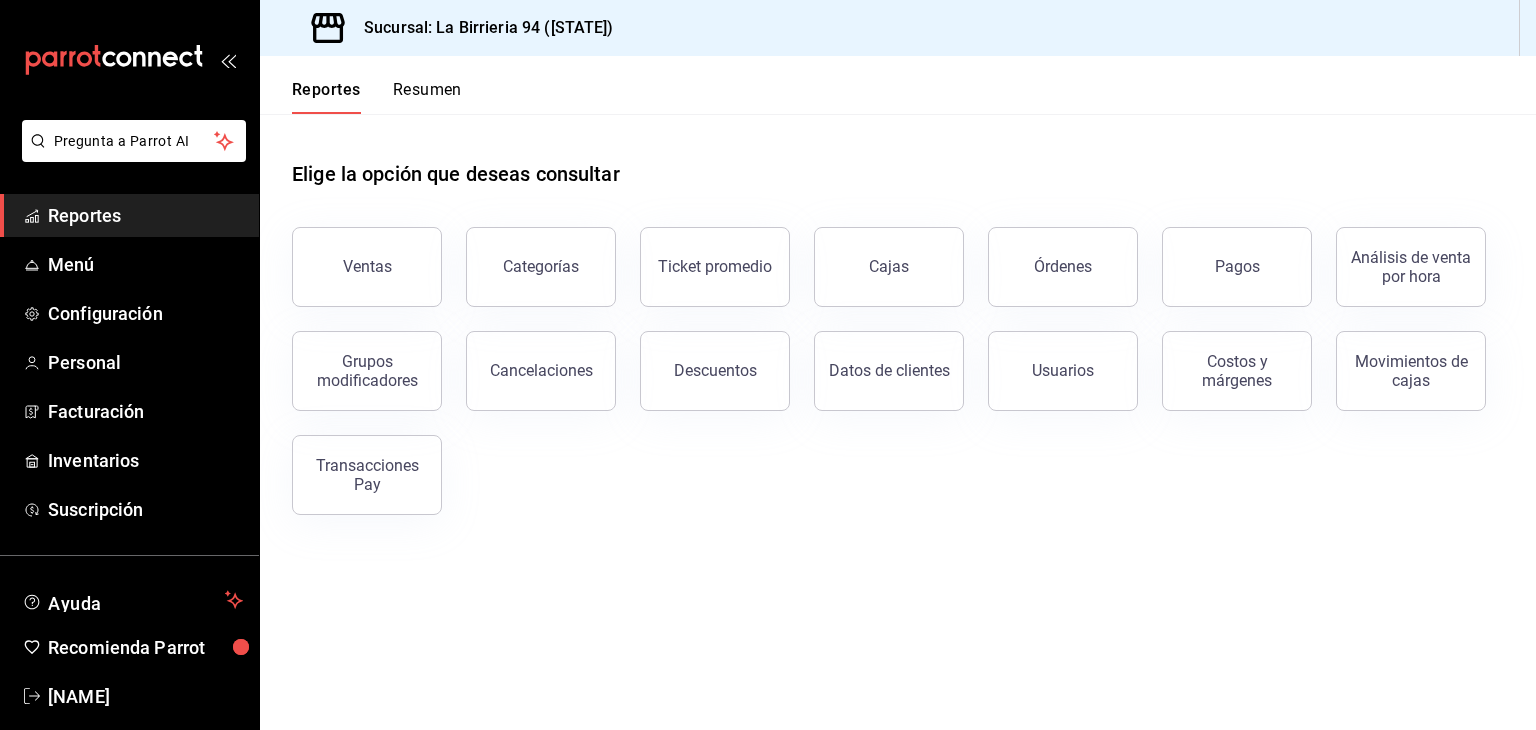 click on "Pregunta a Parrot AI Reportes   Menú   Configuración   Personal   Facturación   Inventarios   Suscripción   Ayuda Recomienda Parrot   [FIRST] [LAST]   Sugerir nueva función" at bounding box center [129, 437] 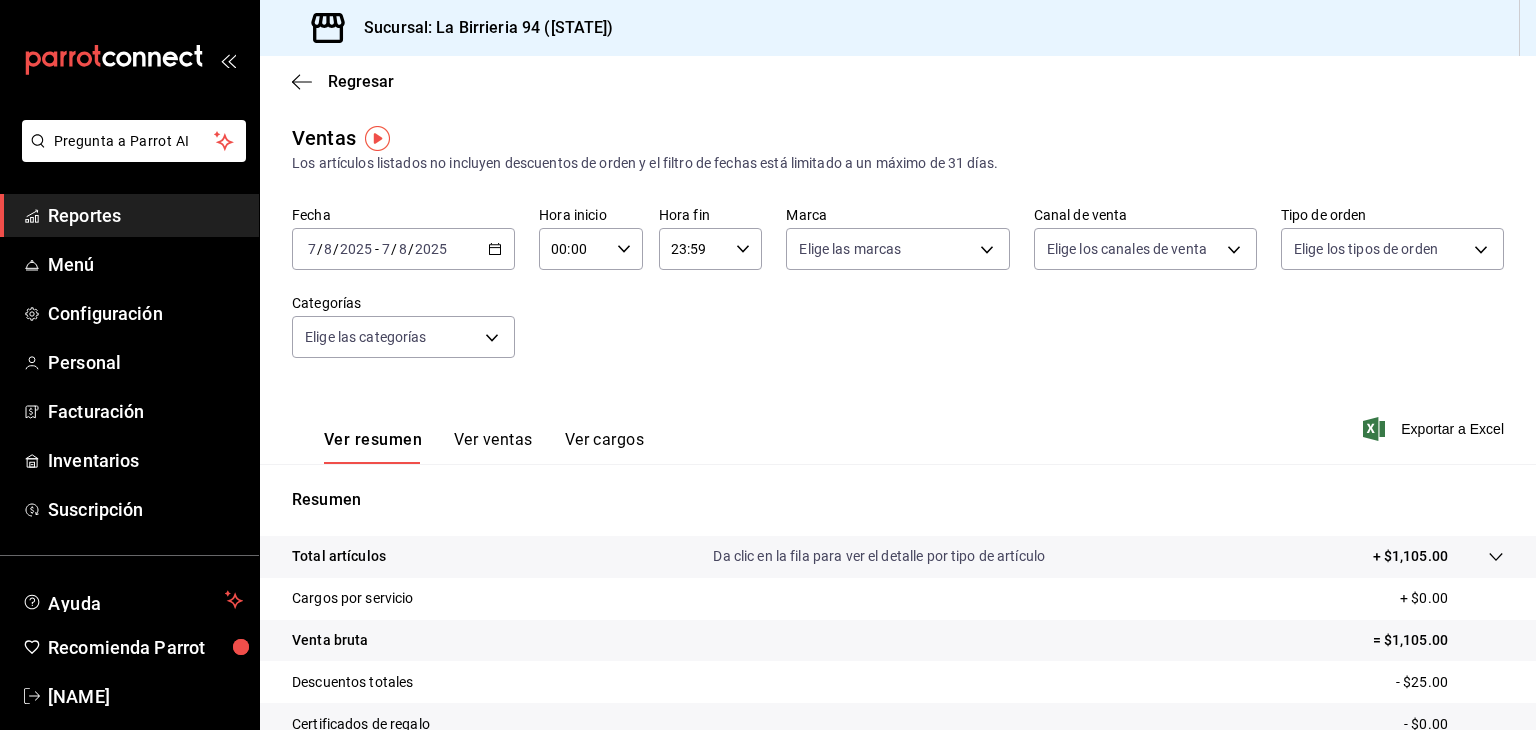 click 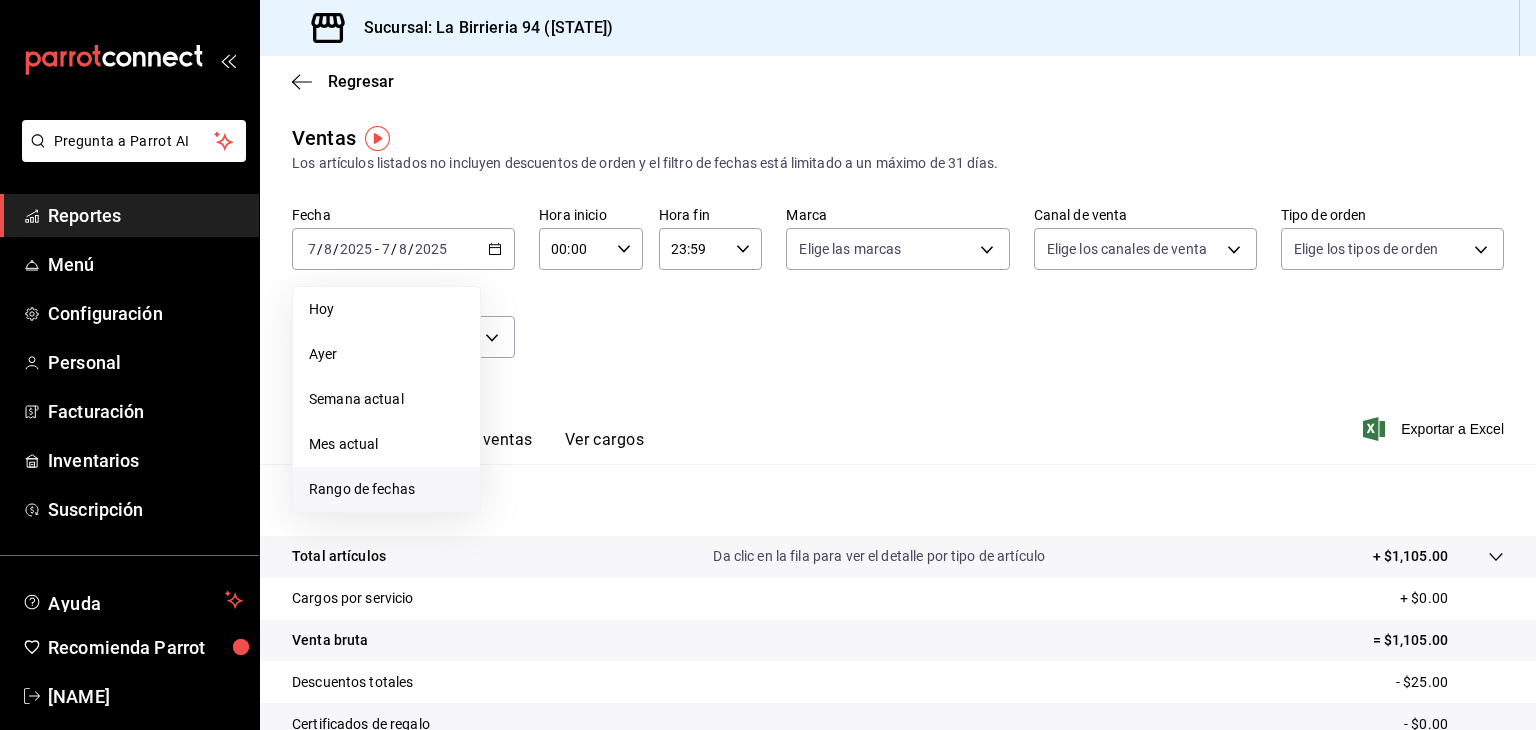 click on "Rango de fechas" at bounding box center [386, 489] 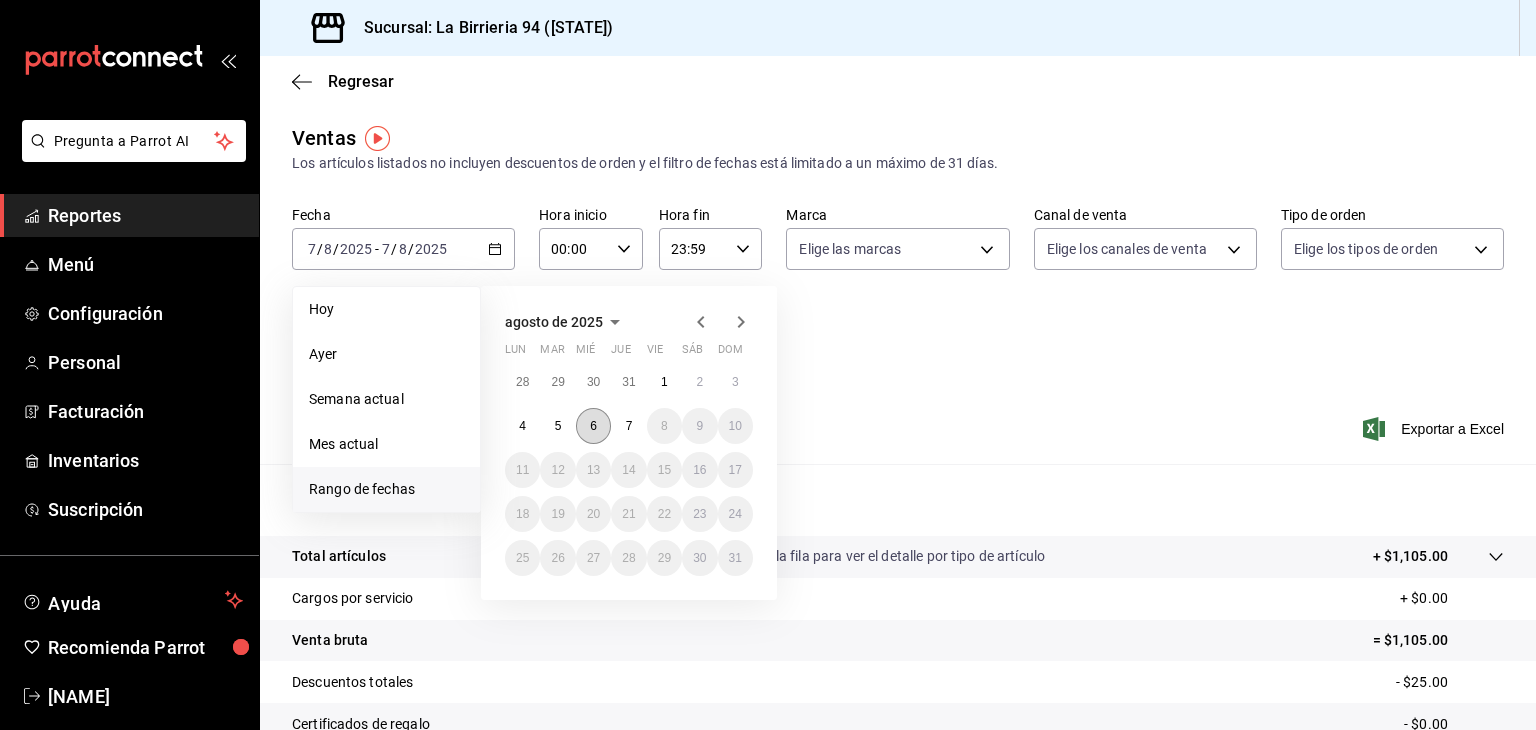 click on "6" at bounding box center [593, 426] 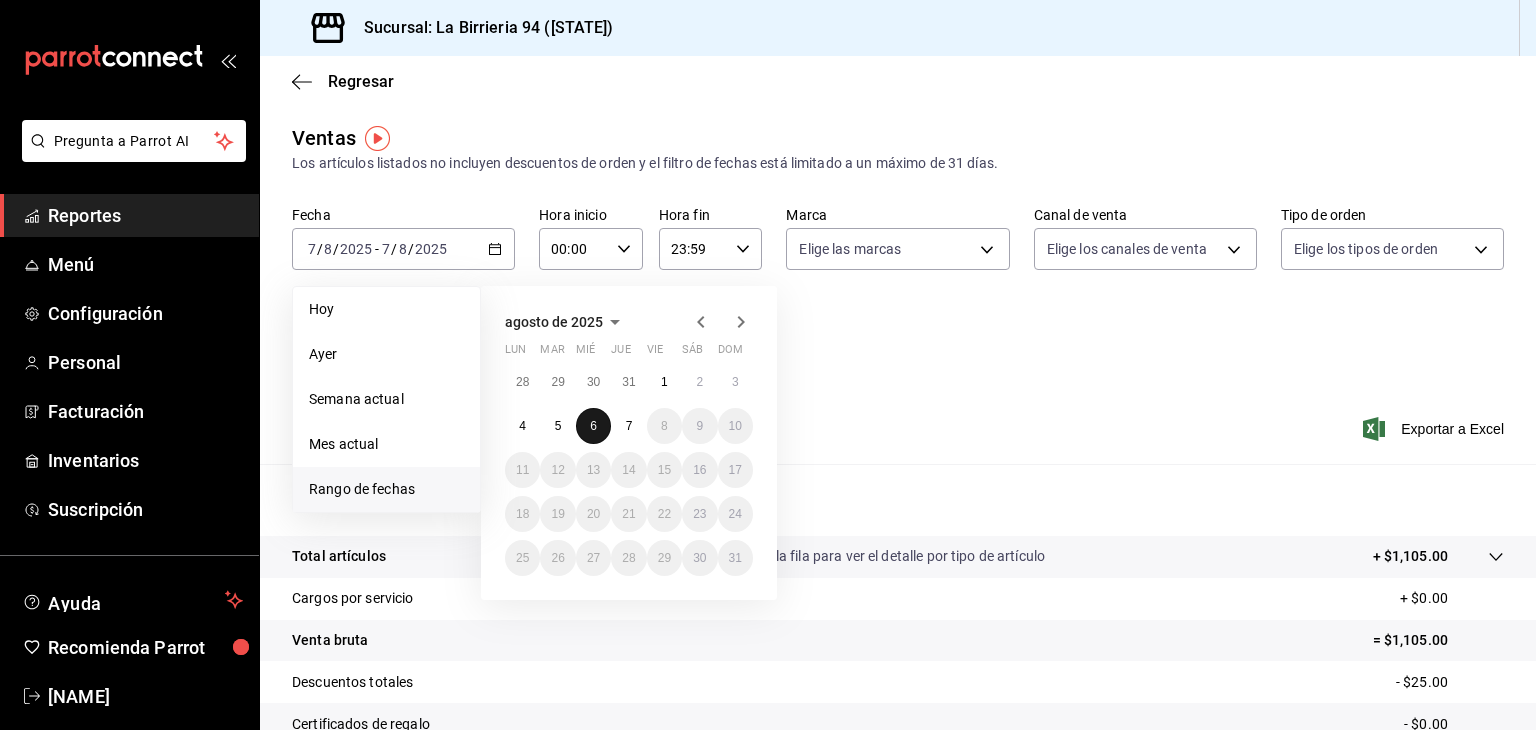 click on "6" at bounding box center (593, 426) 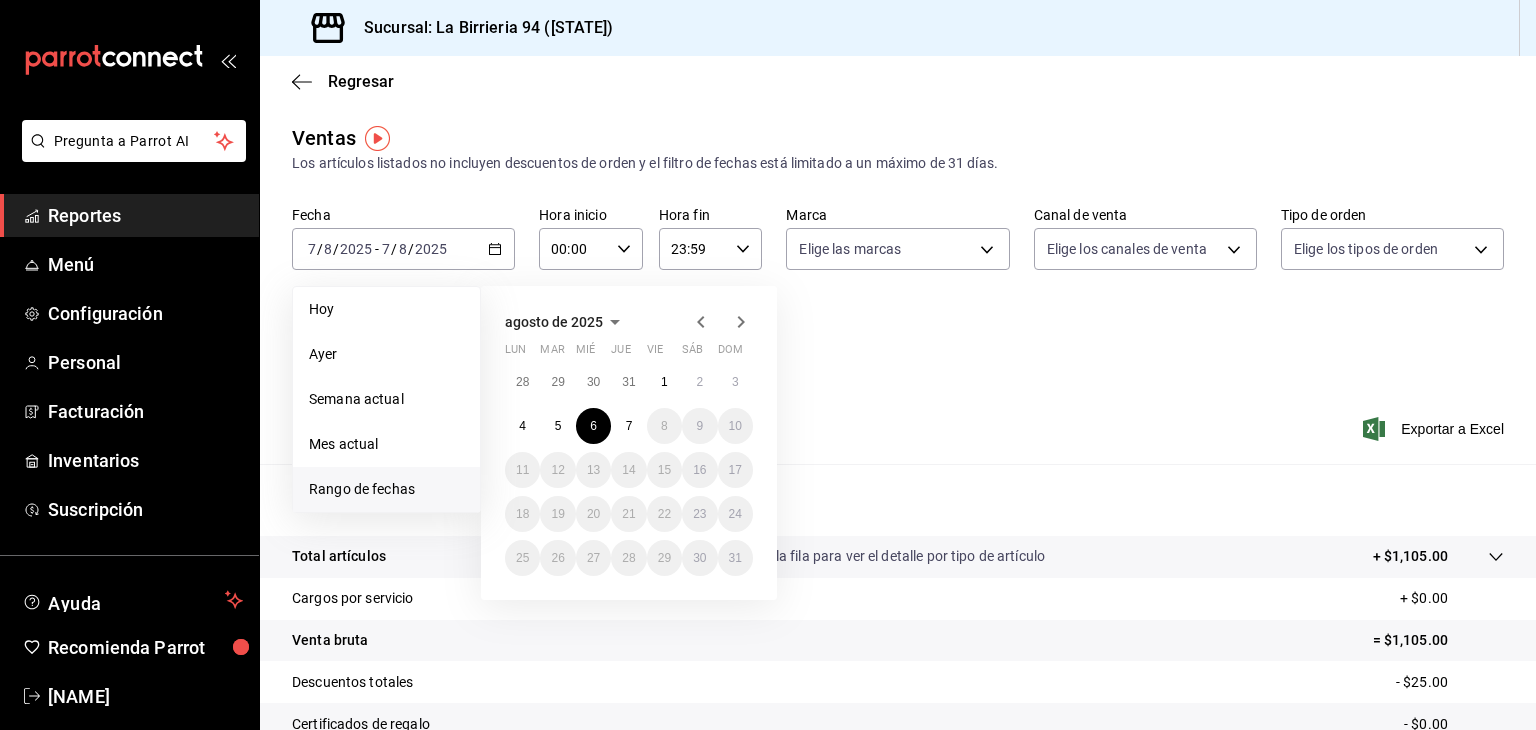 click on "Ver resumen Ver ventas Ver cargos" at bounding box center (468, 435) 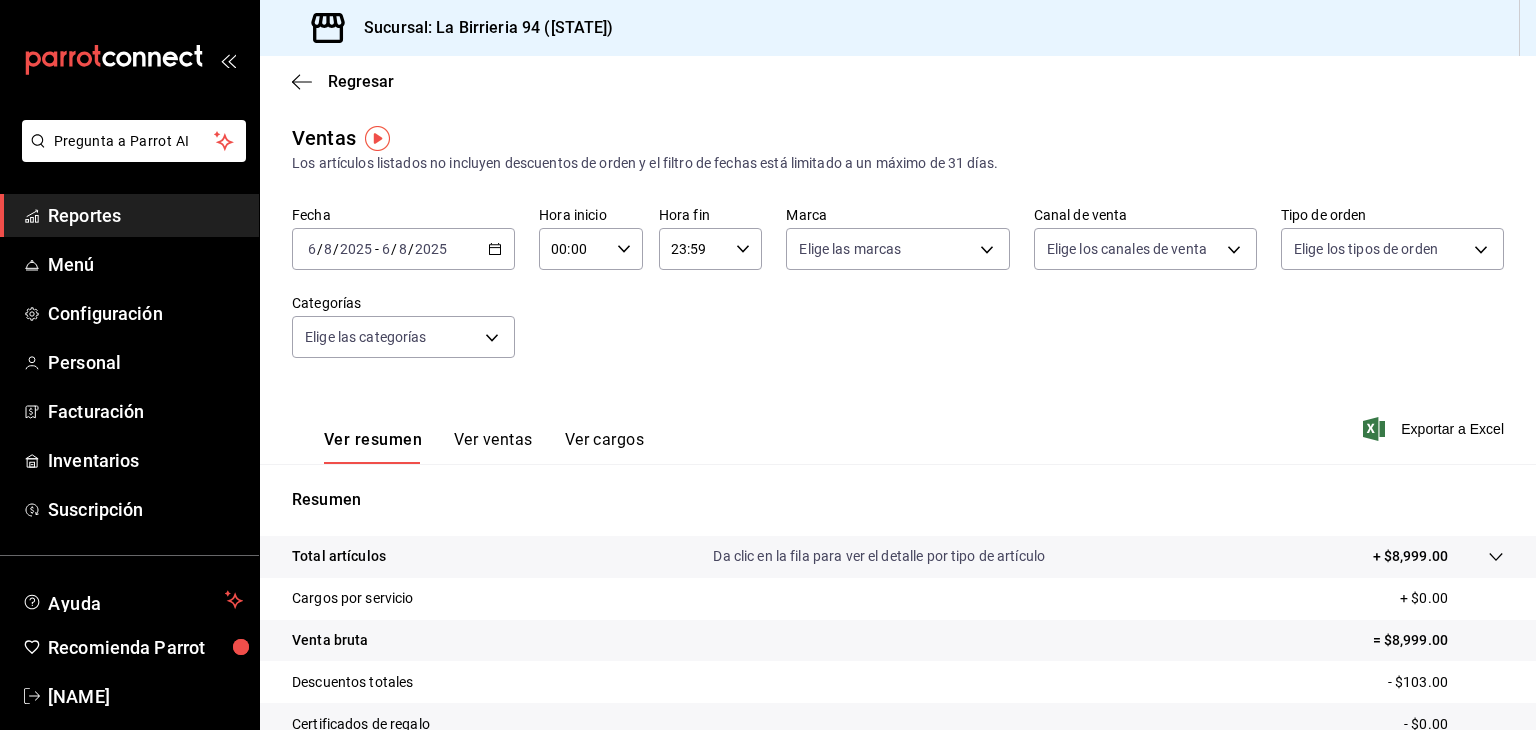 click on "Ver ventas" at bounding box center [493, 447] 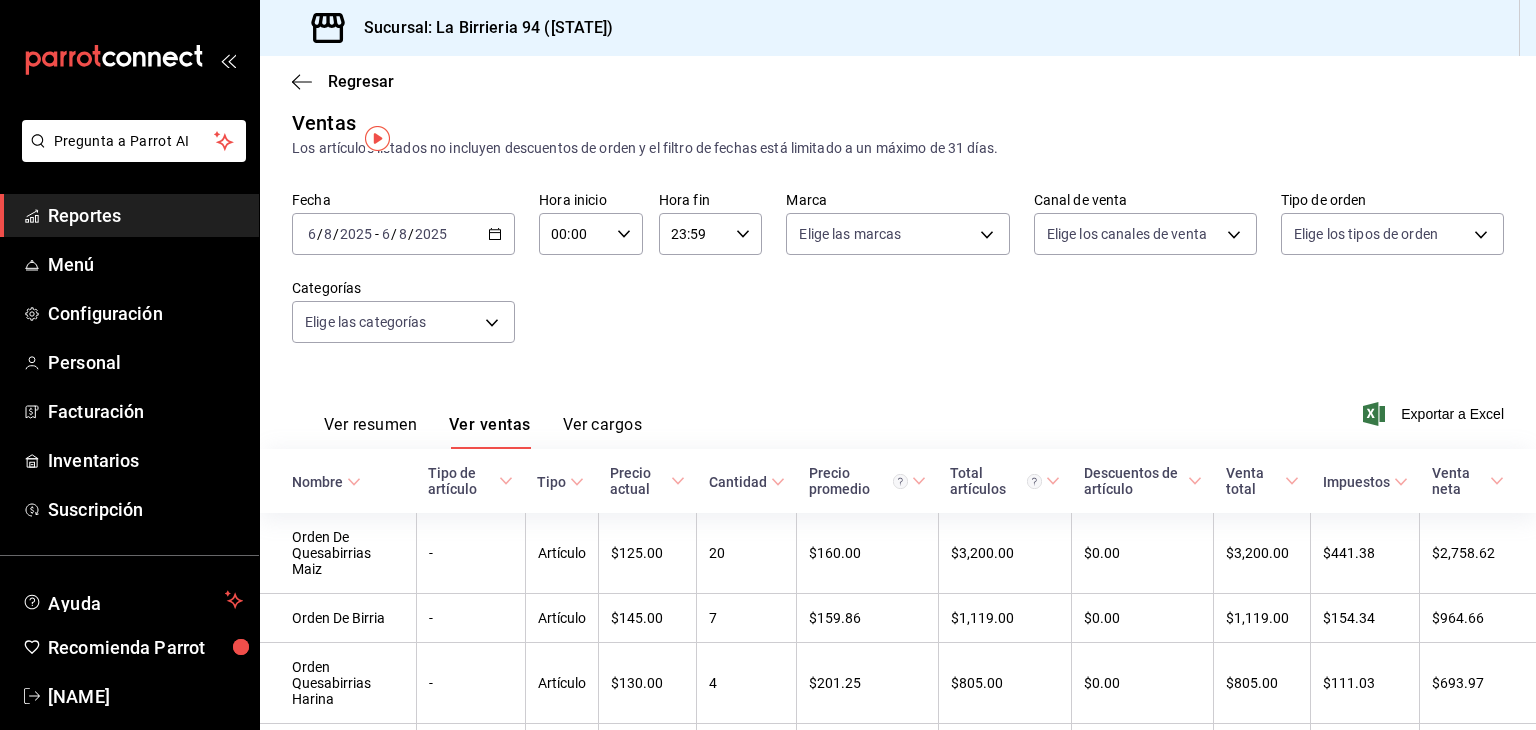 scroll, scrollTop: 0, scrollLeft: 0, axis: both 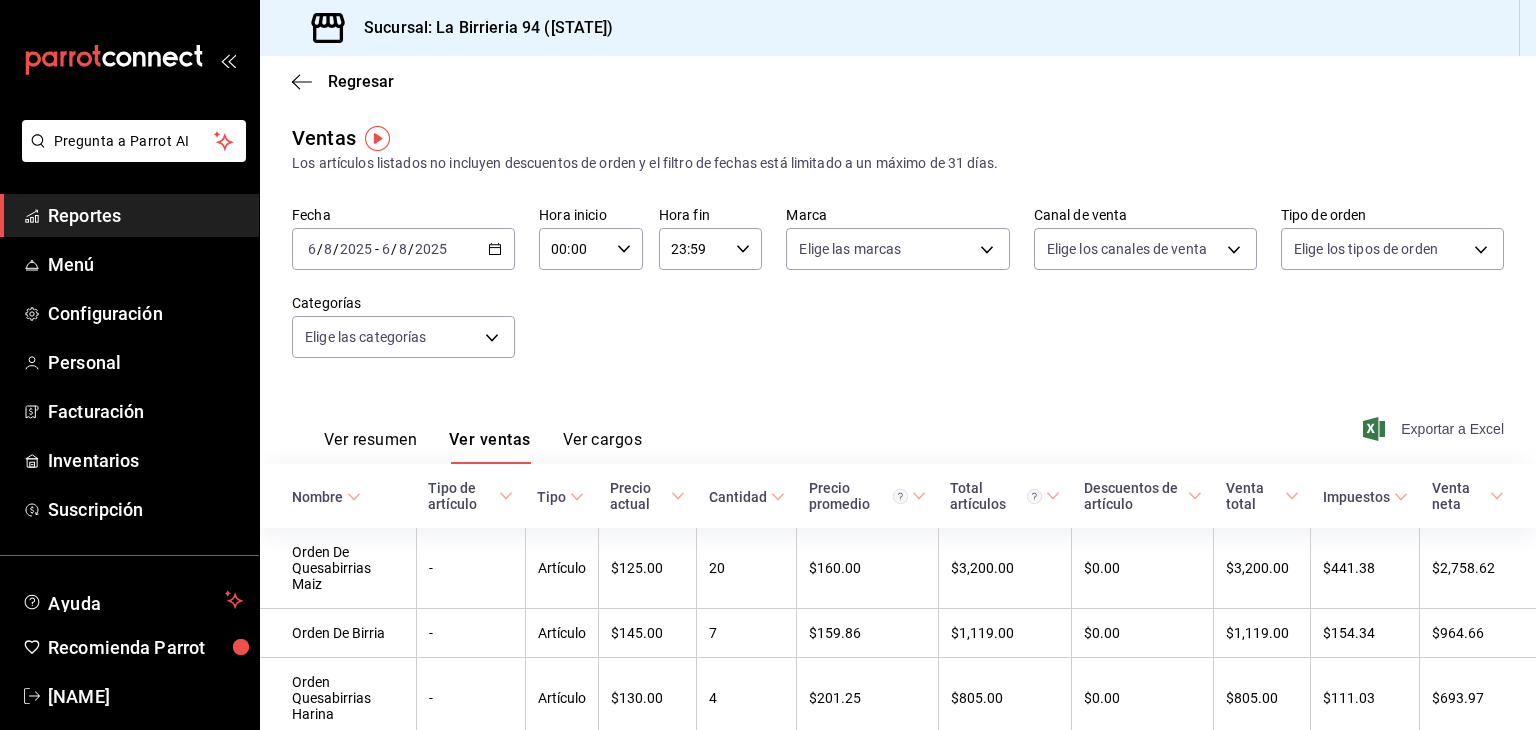 click on "Exportar a Excel" at bounding box center [1435, 429] 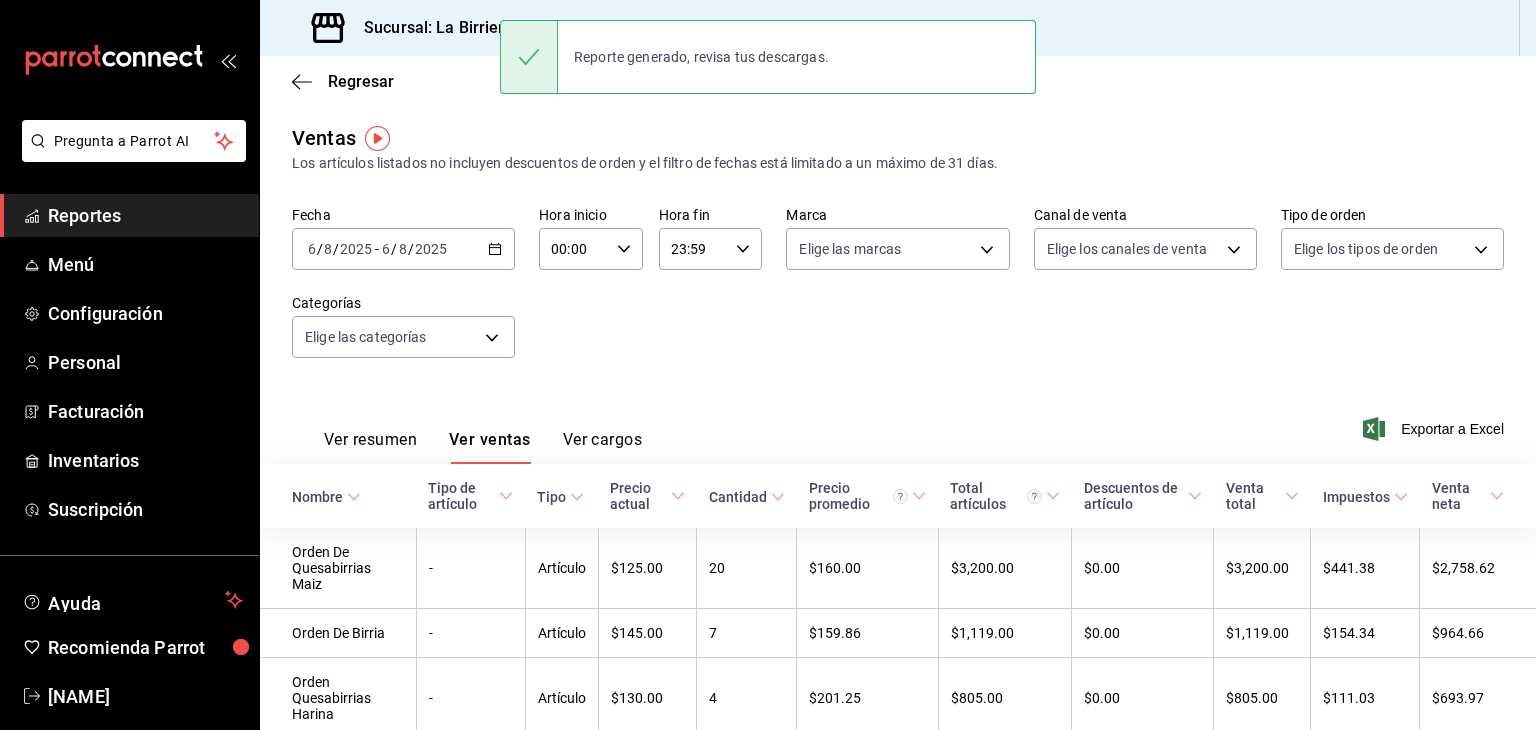 click on "Pregunta a Parrot AI Reportes   Menú   Configuración   Personal   Facturación   Inventarios   Suscripción   Ayuda Recomienda Parrot   [FIRST] [LAST]   Sugerir nueva función" at bounding box center [129, 437] 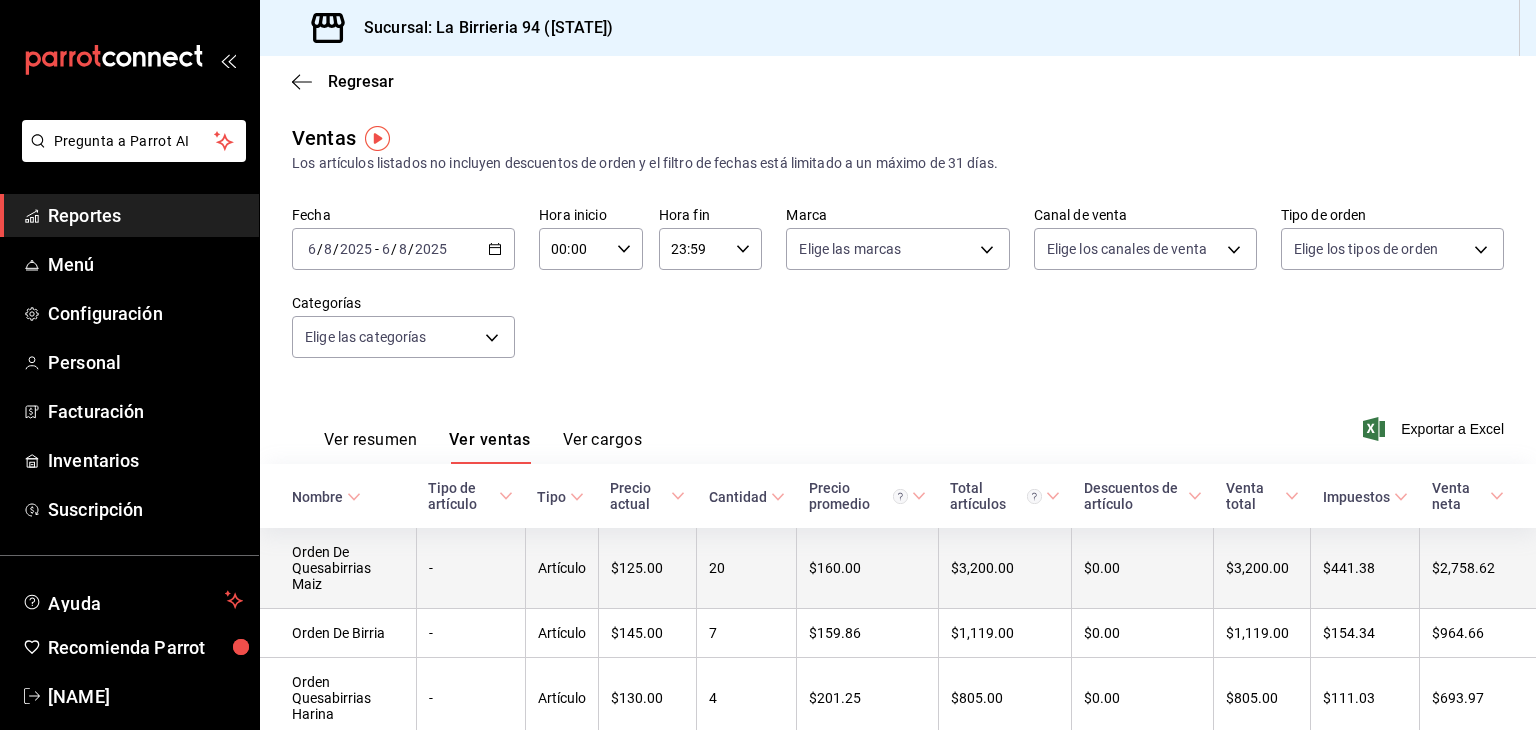 click on "$125.00" at bounding box center (647, 568) 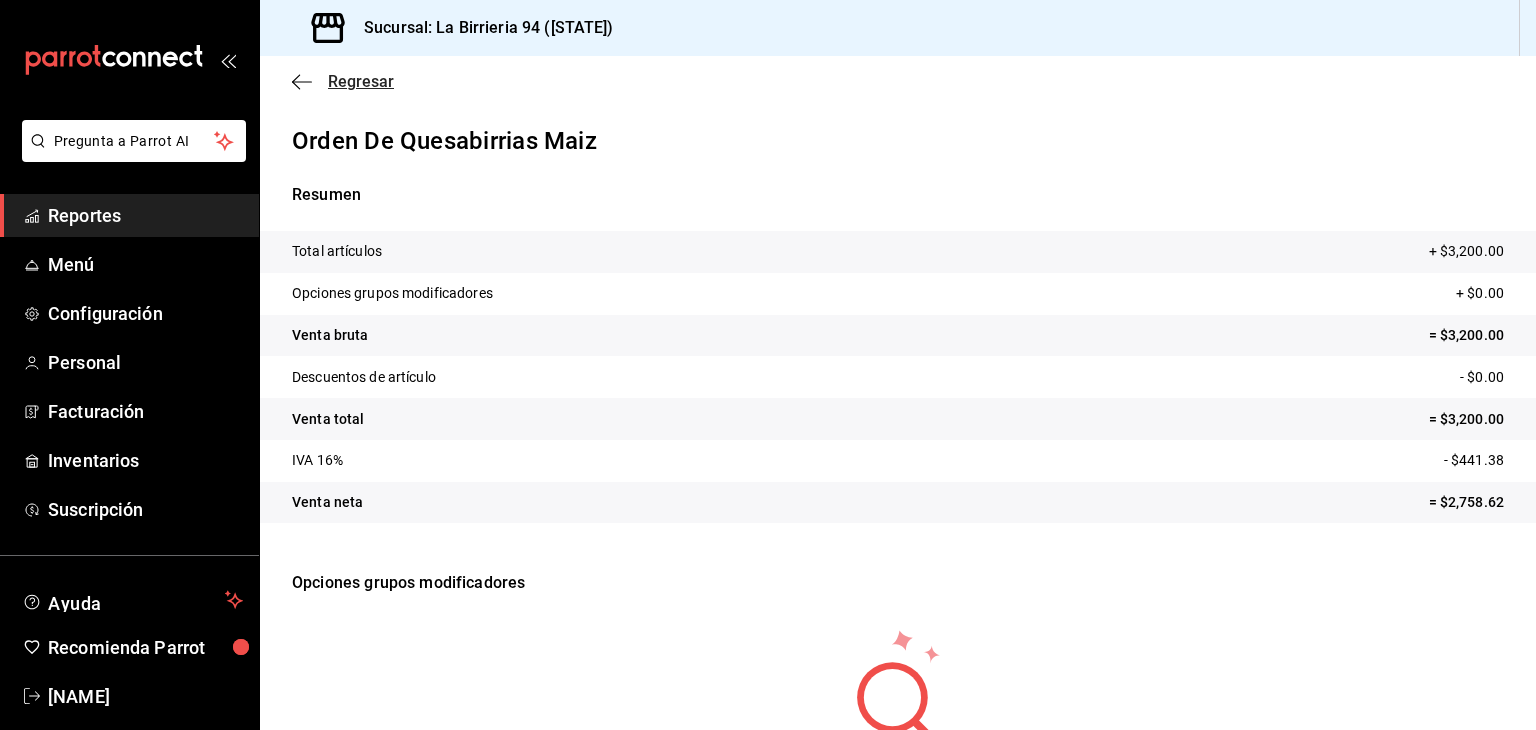 click 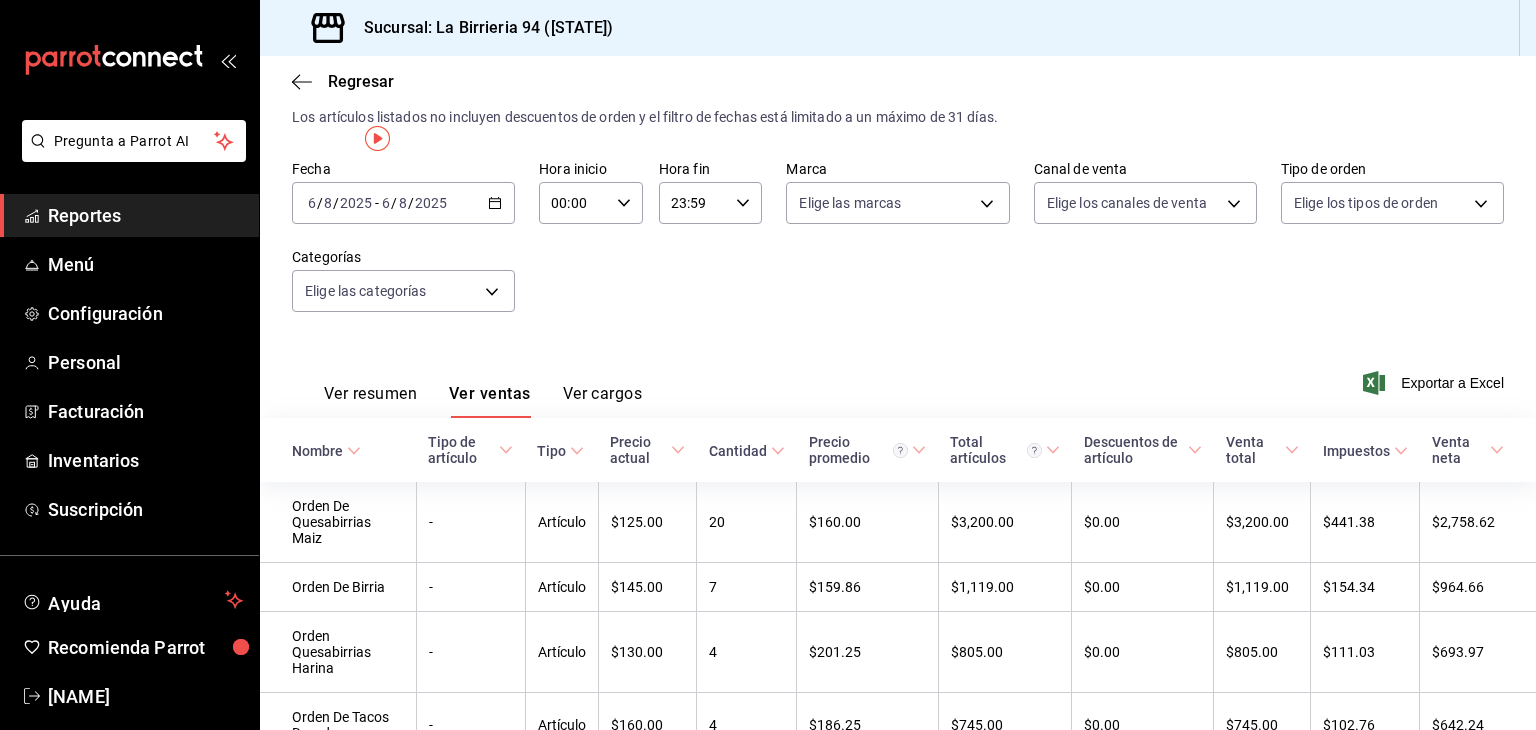 scroll, scrollTop: 0, scrollLeft: 0, axis: both 